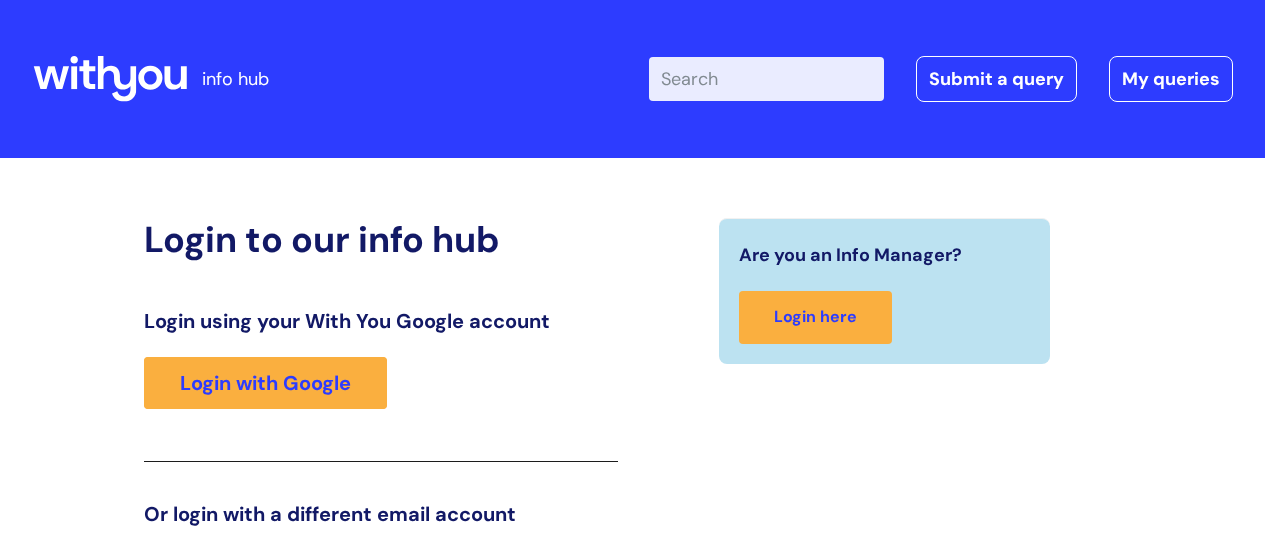 scroll, scrollTop: 305, scrollLeft: 0, axis: vertical 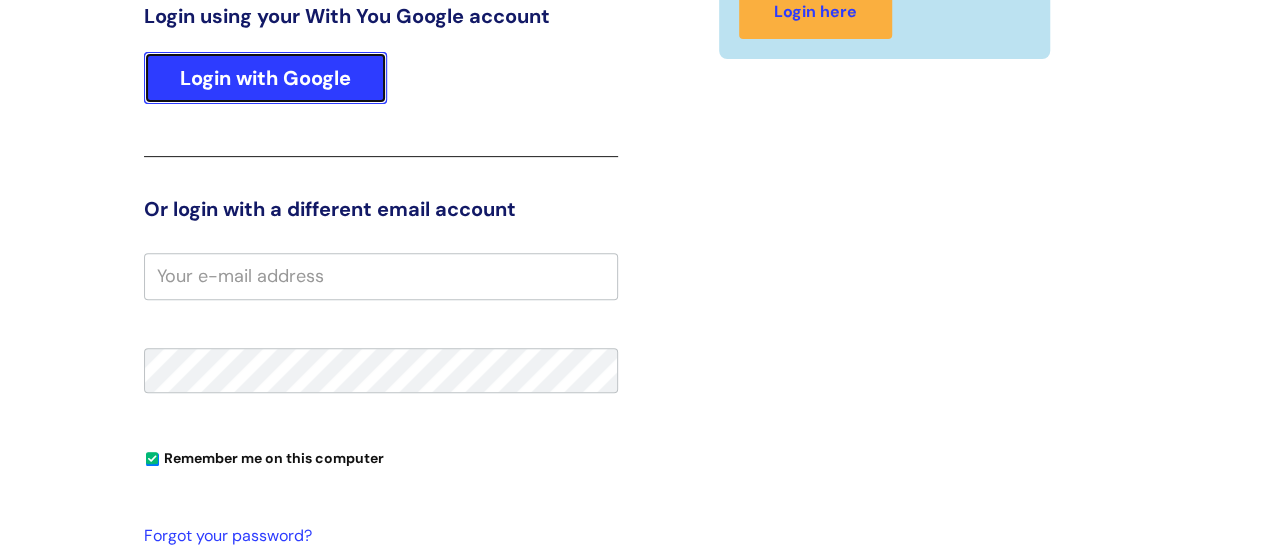 drag, startPoint x: 286, startPoint y: 94, endPoint x: 300, endPoint y: 88, distance: 15.231546 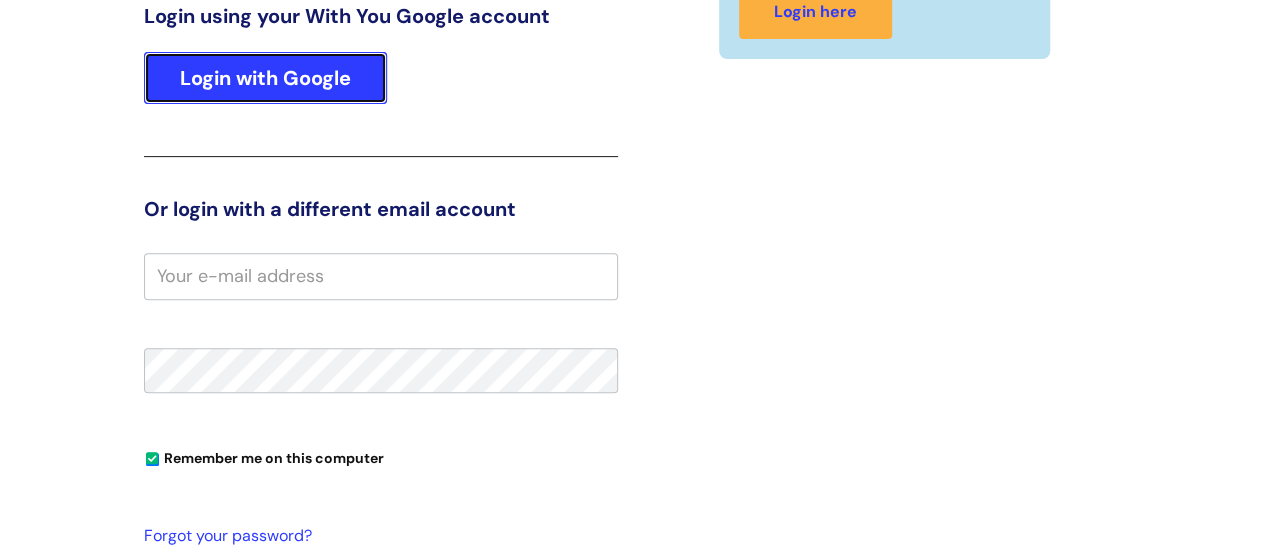 click on "Login with Google" at bounding box center (265, 78) 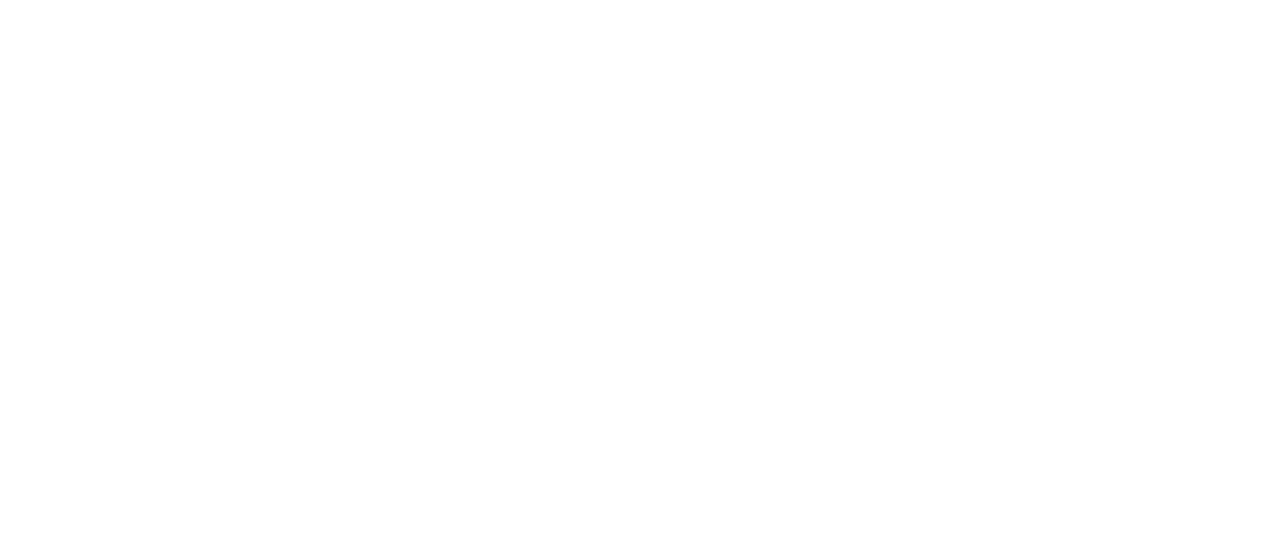 scroll, scrollTop: 0, scrollLeft: 0, axis: both 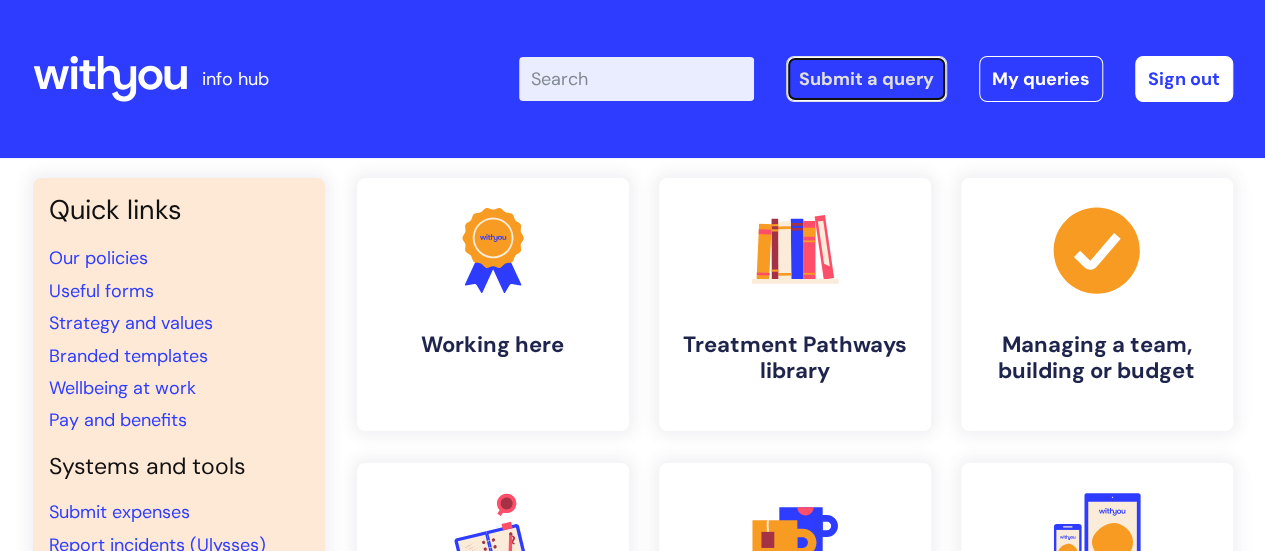 click on "Submit a query" at bounding box center [866, 79] 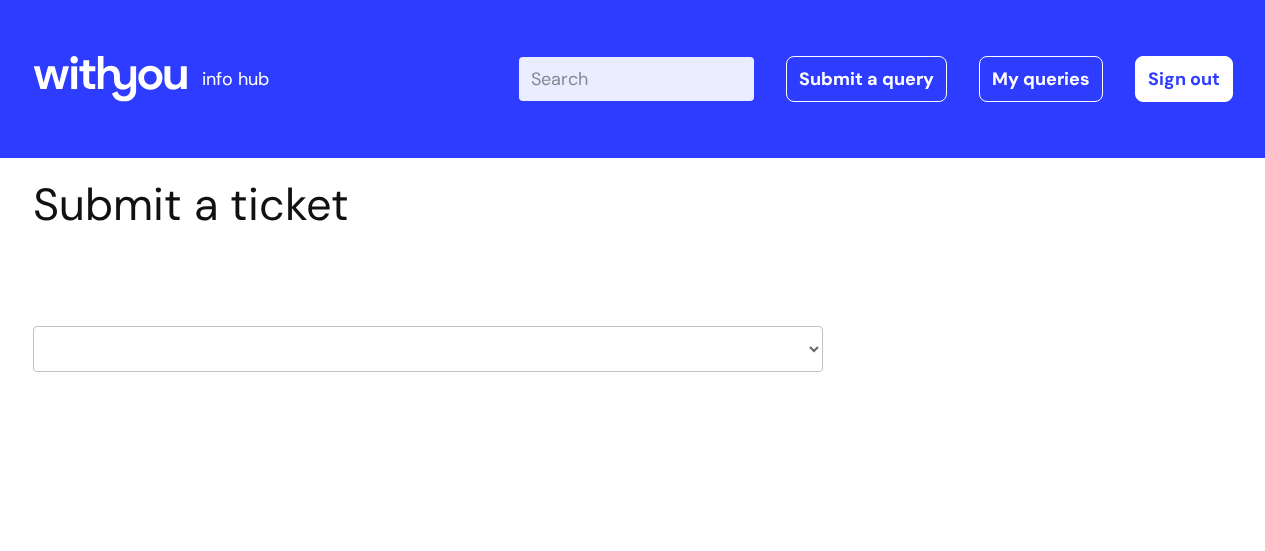 scroll, scrollTop: 0, scrollLeft: 0, axis: both 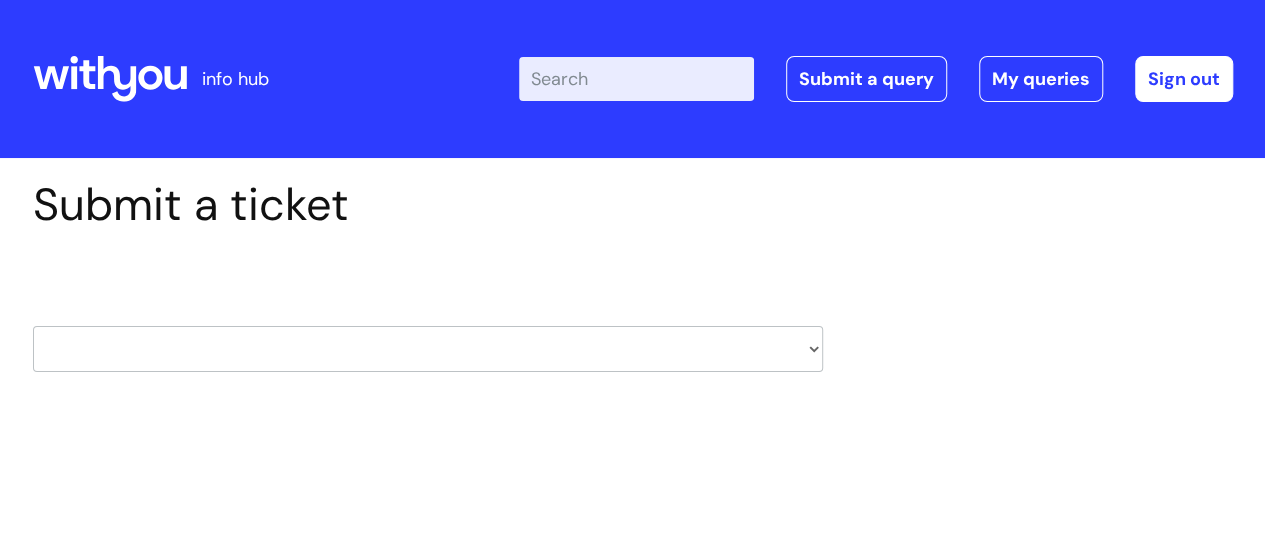 click on "HR / People
IT and Support
Clinical Drug Alerts
Finance Accounts
Data Support Team
Data Protection
External Communications
Learning and Development
Information Requests & Reports - Data Analysts
Insurance
Internal Communications
Pensions
Surrey NHS Talking Therapies
Payroll
Safeguarding" at bounding box center (428, 349) 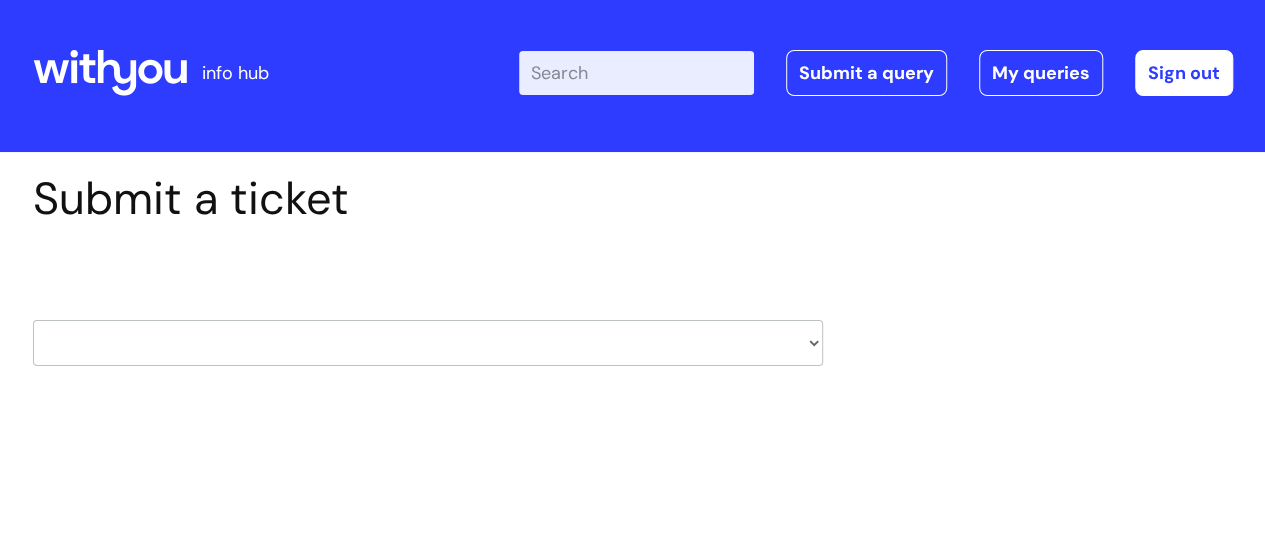 scroll, scrollTop: 0, scrollLeft: 0, axis: both 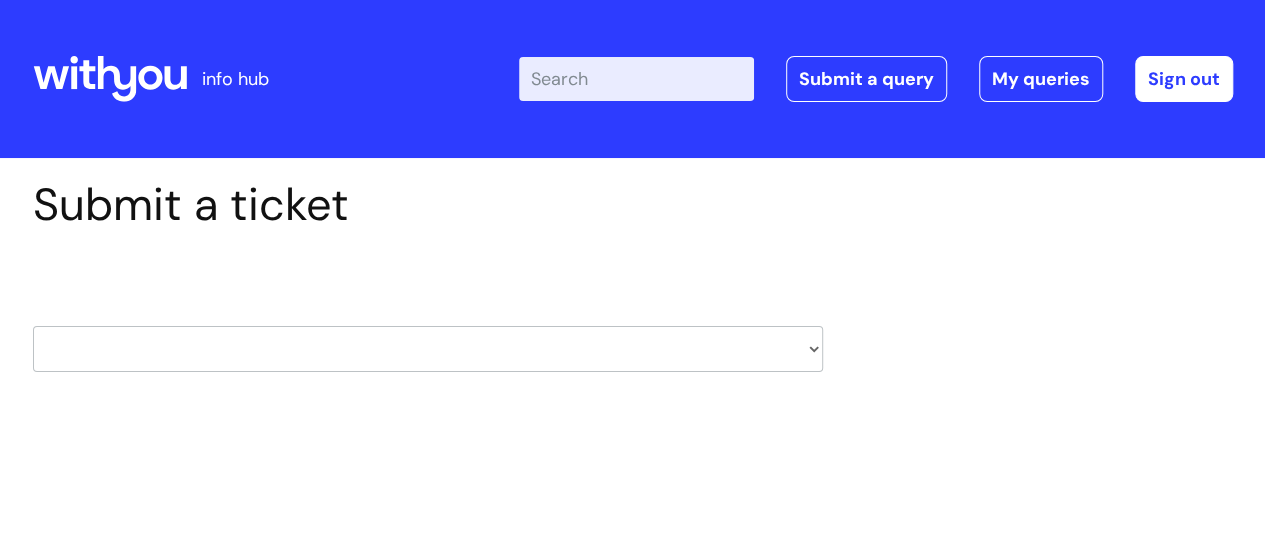 click on "HR / People
IT and Support
Clinical Drug Alerts
Finance Accounts
Data Support Team
Data Protection
External Communications
Learning and Development
Information Requests & Reports - Data Analysts
Insurance
Internal Communications
Pensions
Surrey NHS Talking Therapies
Payroll
Safeguarding" at bounding box center (428, 349) 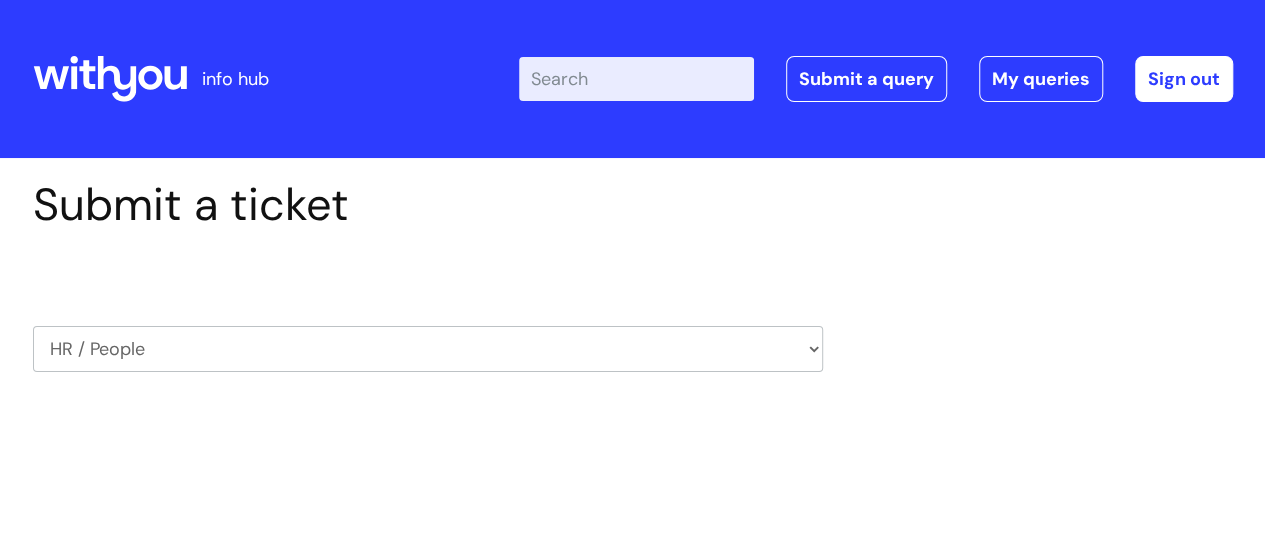 click on "HR / People
IT and Support
Clinical Drug Alerts
Finance Accounts
Data Support Team
Data Protection
External Communications
Learning and Development
Information Requests & Reports - Data Analysts
Insurance
Internal Communications
Pensions
Surrey NHS Talking Therapies
Payroll
Safeguarding" at bounding box center [428, 349] 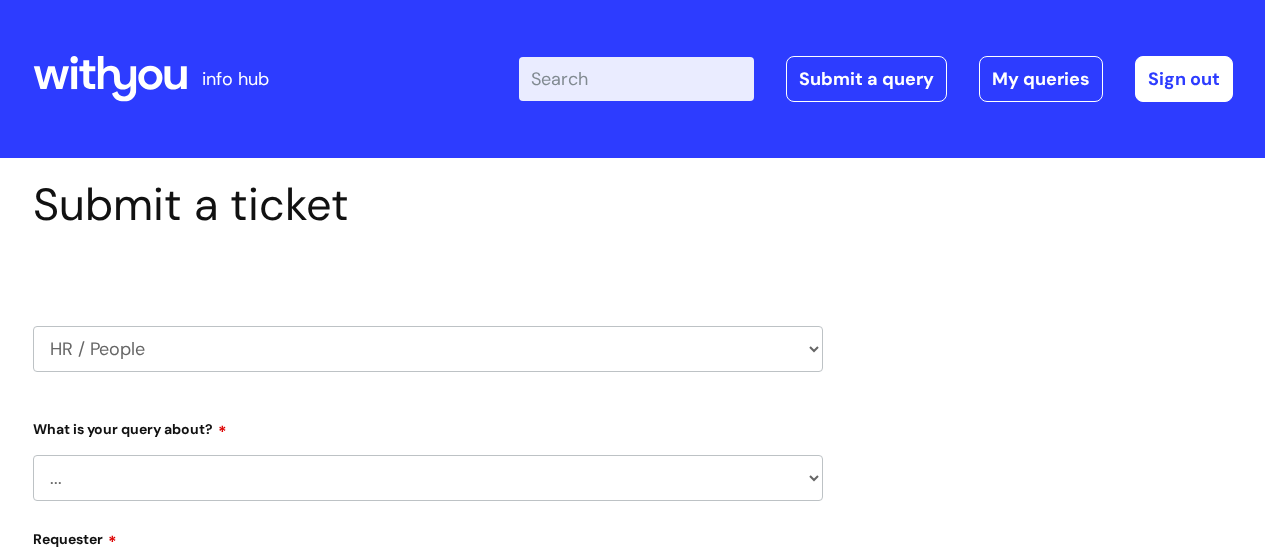 click on "...
Absence Query
Holiday Query
Employee change request
General HR Query
iTrent
New starter
Pay Query
Security Watchdog - Onboarding of candidates" at bounding box center [428, 478] 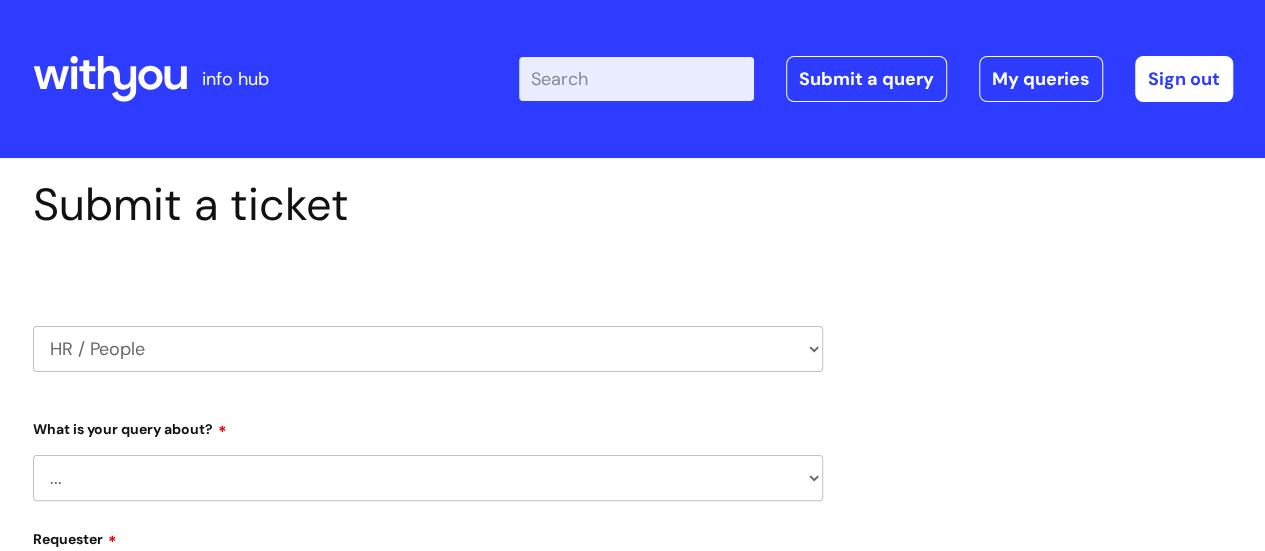 select on "[PHONE]" 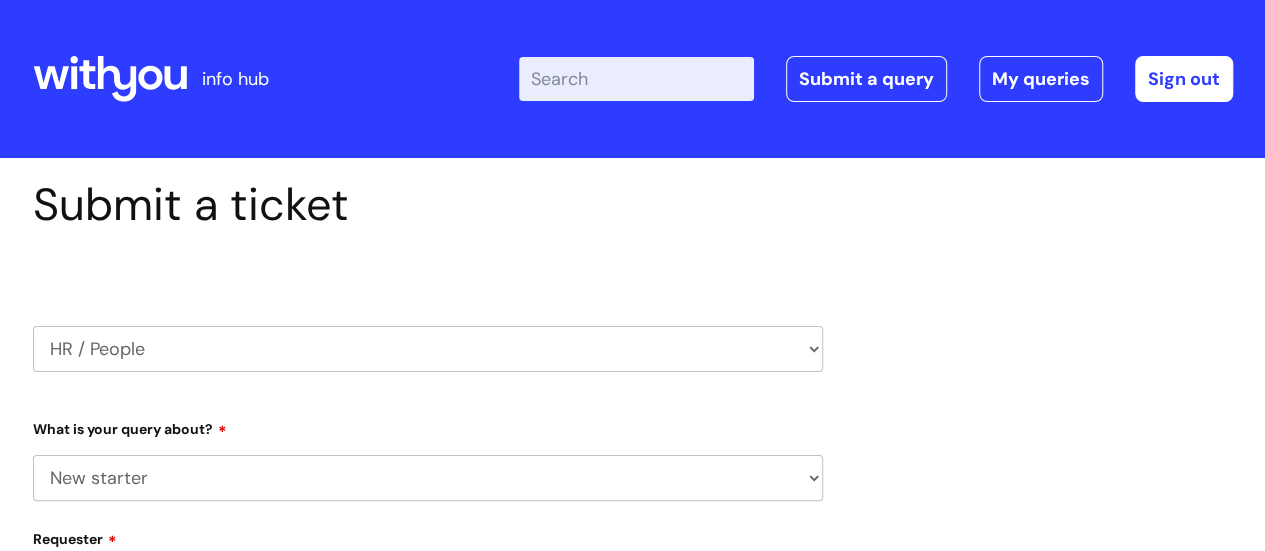 click on "...
Absence Query
Holiday Query
Employee change request
General HR Query
iTrent
New starter
Pay Query
Security Watchdog - Onboarding of candidates" at bounding box center (428, 478) 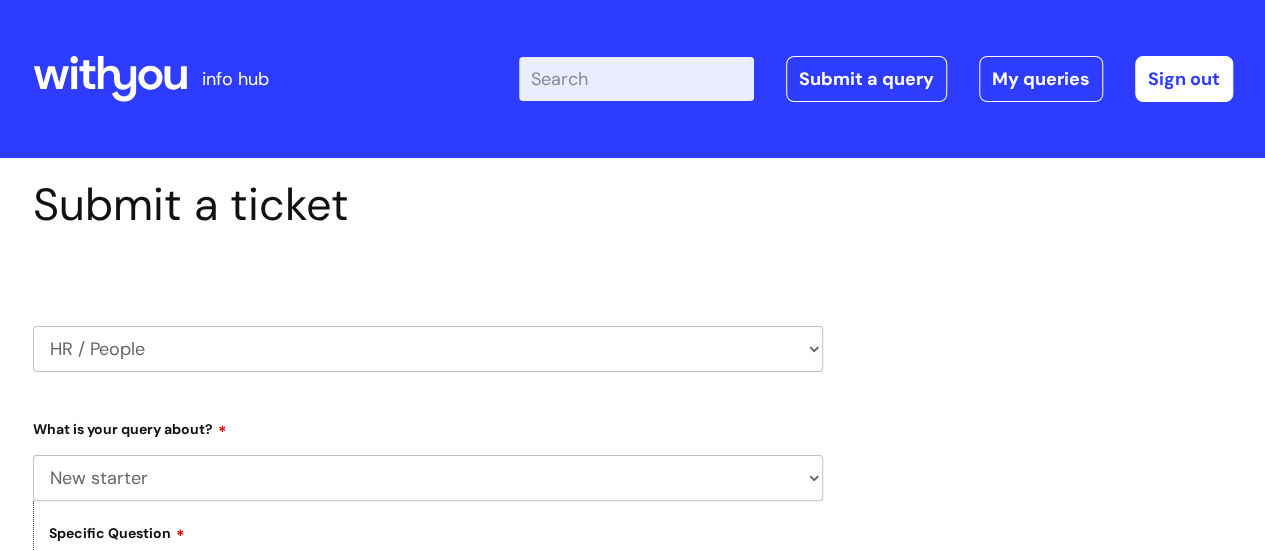 click on "Submit a ticket
HR / People
IT and Support
Clinical Drug Alerts
Finance Accounts
Data Support Team
Data Protection
External Communications
Learning and Development
Information Requests & Reports - Data Analysts
Insurance
Internal Communications
Pensions
Surrey NHS Talking Therapies
..." at bounding box center [633, 805] 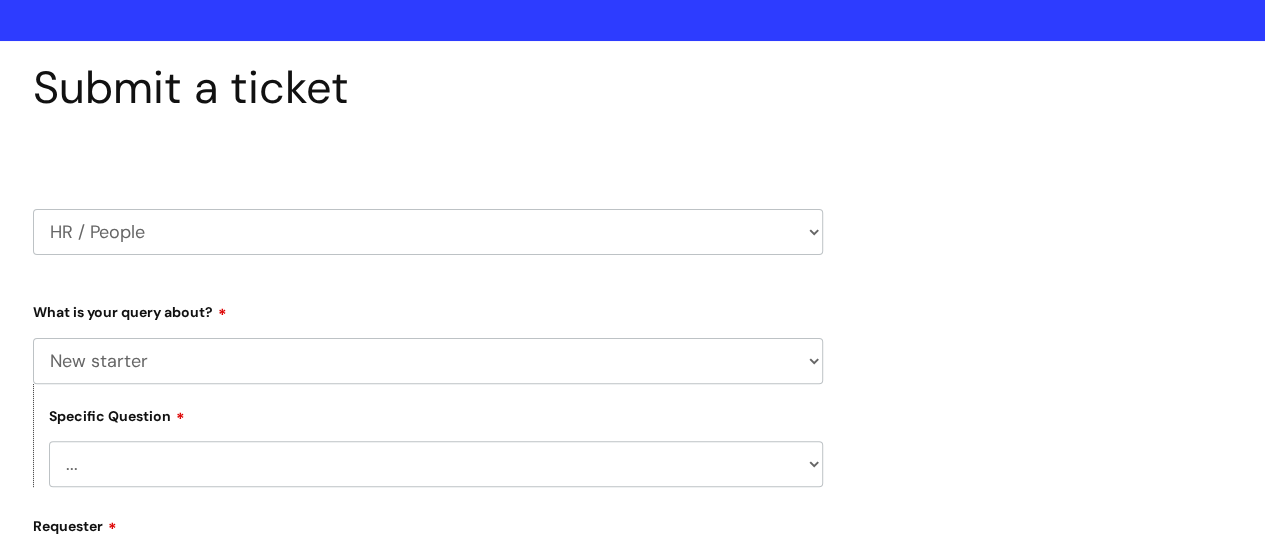 scroll, scrollTop: 300, scrollLeft: 0, axis: vertical 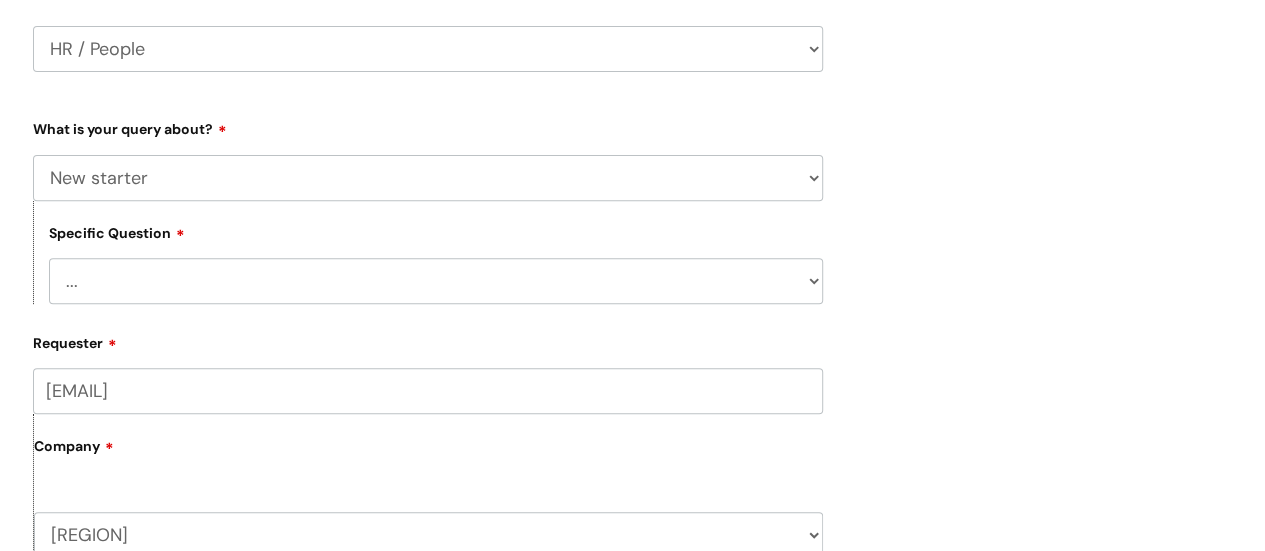 click on "... When will my new starter be processed on iTrent When will my new starter receive iTrent ESS login information When will my new starter receive IT account logins (Linked to IT) When will my new starter receive their contract" at bounding box center [436, 281] 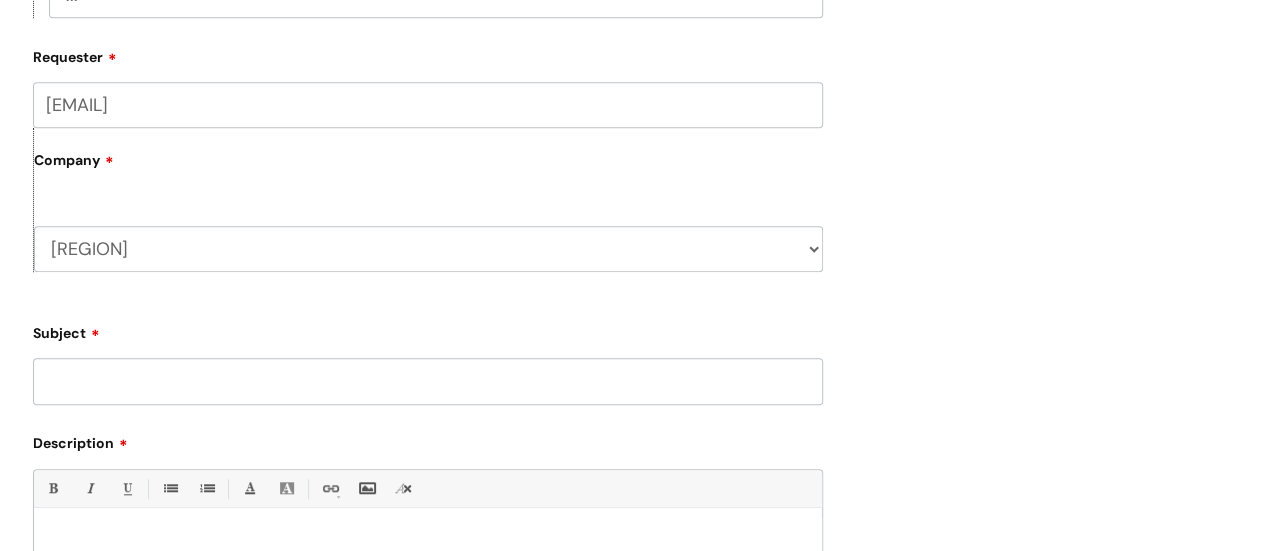 scroll, scrollTop: 700, scrollLeft: 0, axis: vertical 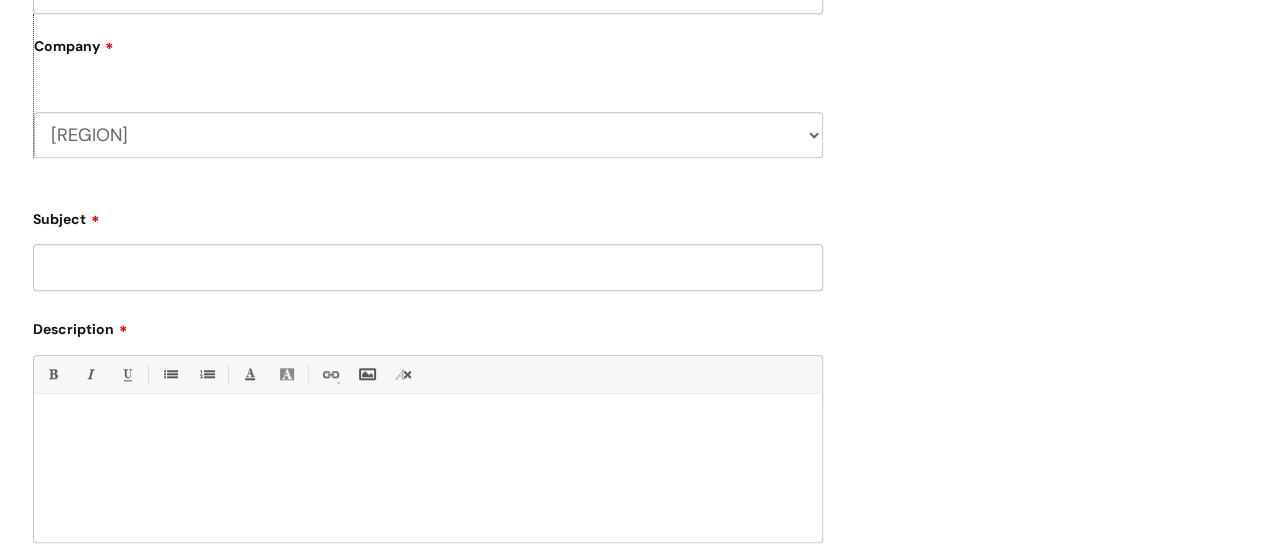 click on "Subject" at bounding box center (428, 267) 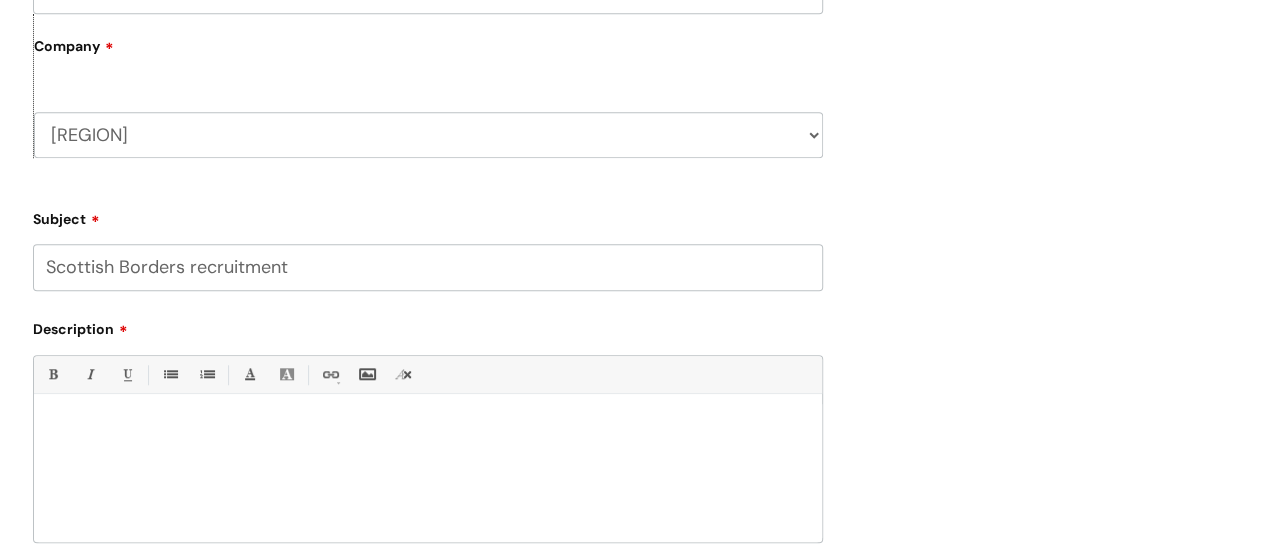 type on "Scottish Borders recruitment" 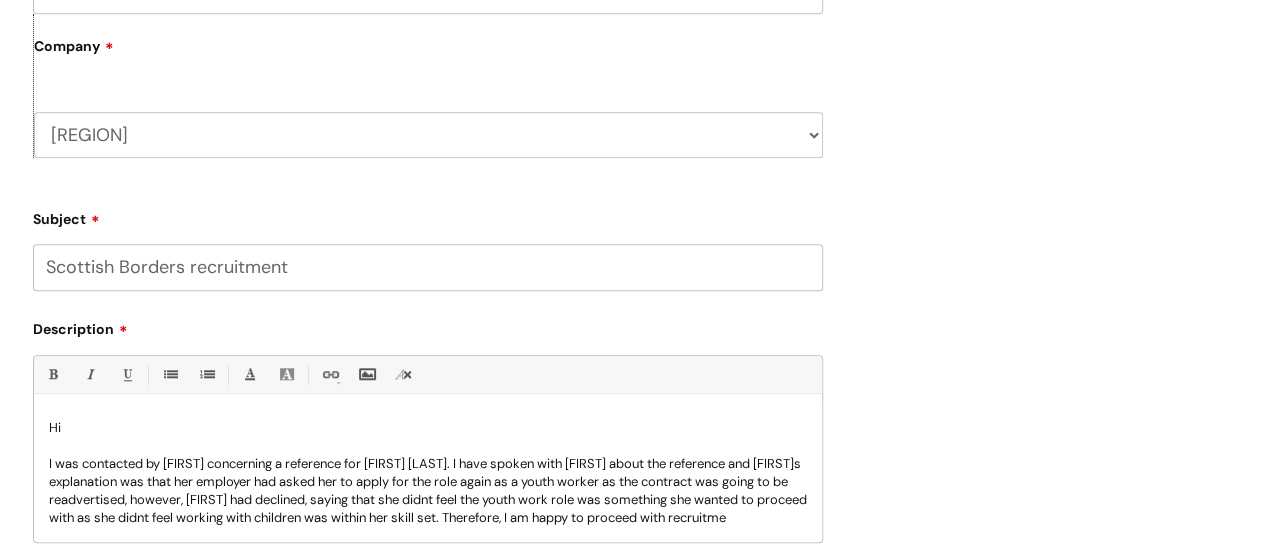 scroll, scrollTop: 2, scrollLeft: 0, axis: vertical 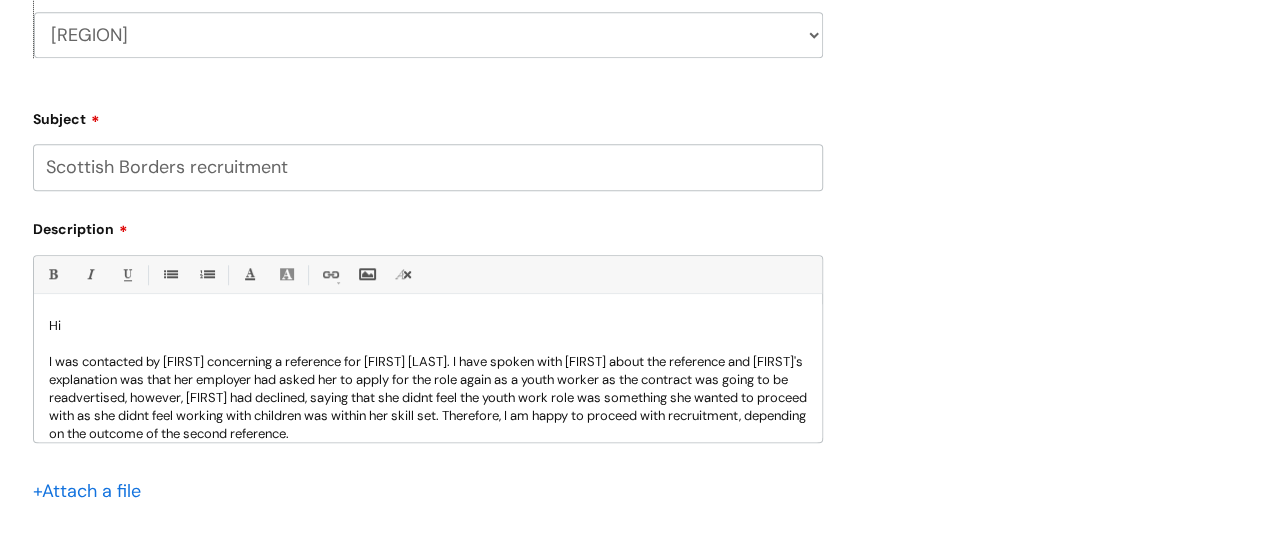 click on "I was contacted by [FIRST] concerning a reference for [FIRST] [LAST]. I have spoken with [FIRST] about the reference and [FIRST]'s explanation was that her employer had asked her to apply for the role again as a youth worker as the contract was going to be readvertised, however, [FIRST] had declined, saying that she didnt feel the youth work role was something she wanted to proceed with as she didnt feel working with children was within her skill set. Therefore, I am happy to proceed with recruitment, depending on the outcome of the second reference." at bounding box center [428, 398] 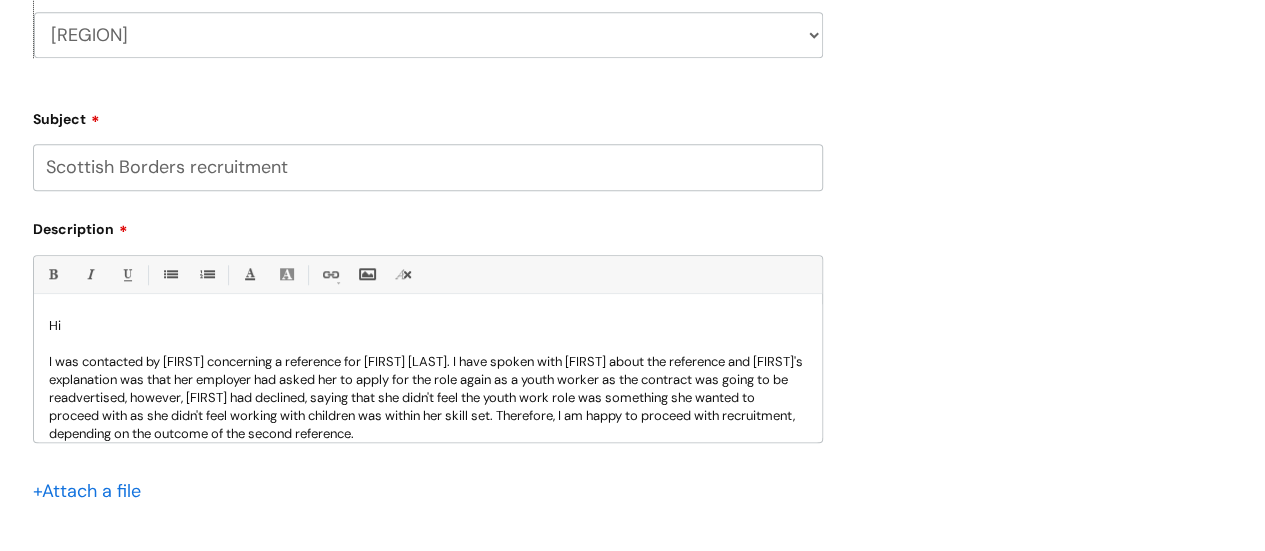 click on "I was contacted by [FIRST] concerning a reference for [FIRST] [LAST]. I have spoken with [FIRST] about the reference and [FIRST]'s explanation was that her employer had asked her to apply for the role again as a youth worker as the contract was going to be readvertised, however, [FIRST] had declined, saying that she didn't feel the youth work role was something she wanted to proceed with as she didn't feel working with children was within her skill set. Therefore, I am happy to proceed with recruitment, depending on the outcome of the second reference." at bounding box center [428, 398] 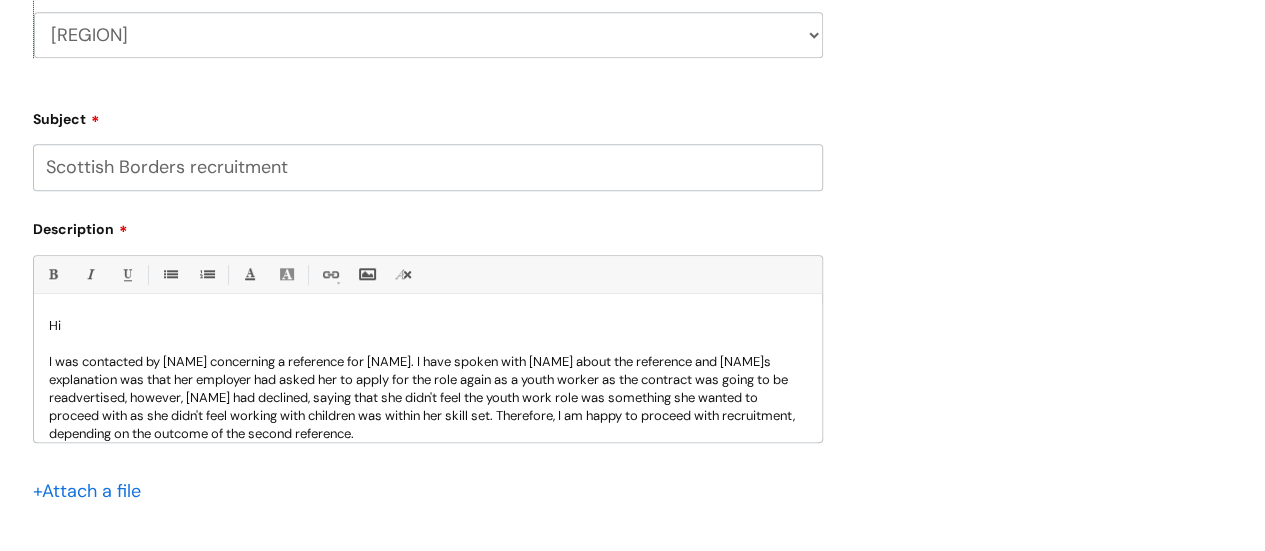 click on "I was contacted by [NAME] concerning a reference for [NAME]. I have spoken with [NAME] about the reference and [NAME]s explanation was that her employer had asked her to apply for the role again as a youth worker as the contract was going to be readvertised, however, [NAME] had declined, saying that she didn't feel the youth work role was something she wanted to proceed with as she didn't feel working with children was within her skill set. Therefore, I am happy to proceed with recruitment, depending on the outcome of the second reference." at bounding box center [428, 398] 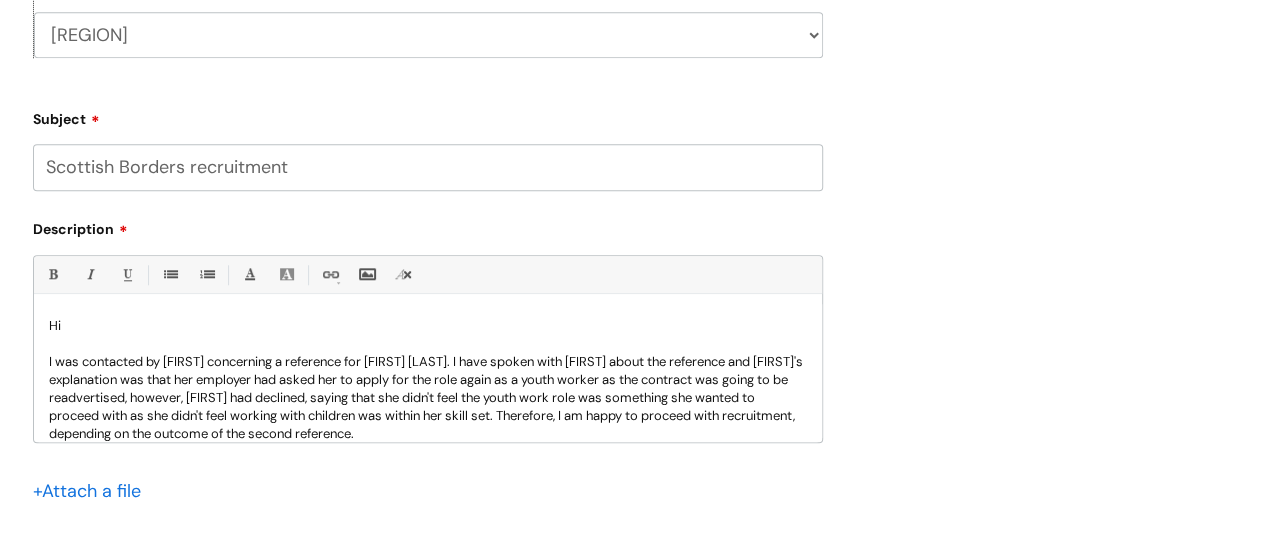 drag, startPoint x: 194, startPoint y: 402, endPoint x: 302, endPoint y: 387, distance: 109.03669 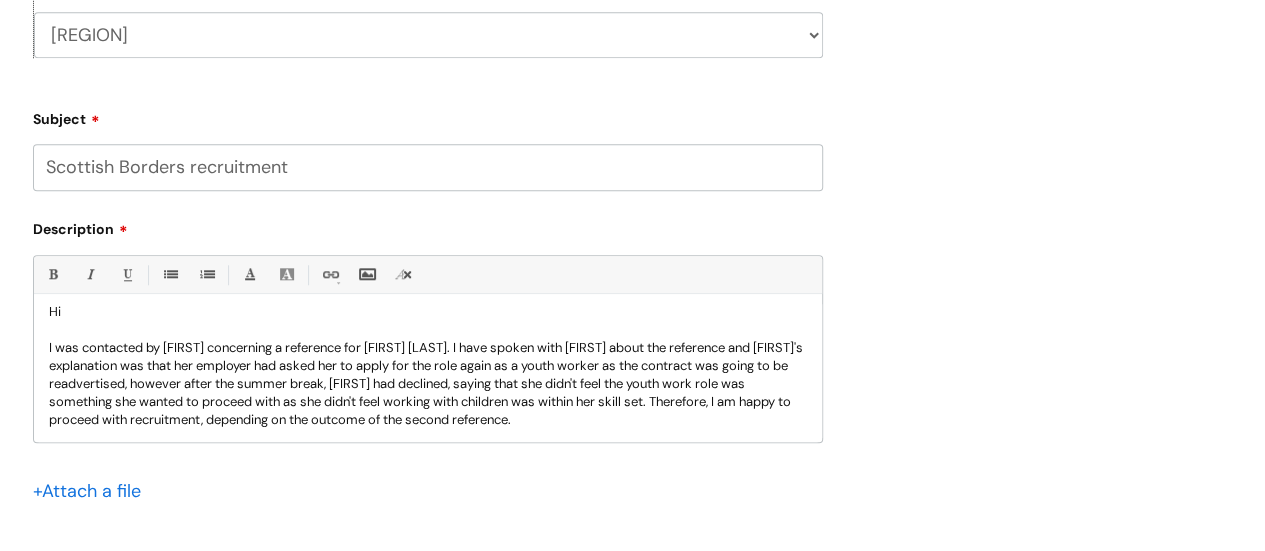 scroll, scrollTop: 18, scrollLeft: 0, axis: vertical 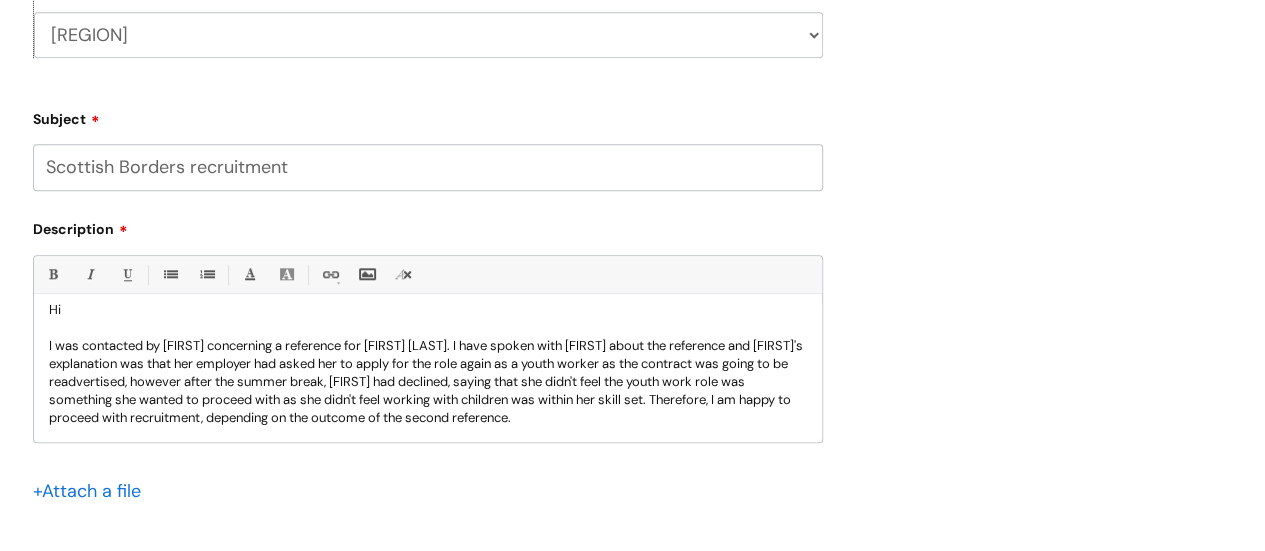 click on "I was contacted by [FIRST] concerning a reference for [FIRST] [LAST]. I have spoken with [FIRST] about the reference and [FIRST]'s explanation was that her employer had asked her to apply for the role again as a youth worker as the contract was going to be readvertised, however after the summer break, [FIRST] had declined, saying that she didn't feel the youth work role was something she wanted to proceed with as she didn't feel working with children was within her skill set. Therefore, I am happy to proceed with recruitment, depending on the outcome of the second reference." at bounding box center [428, 382] 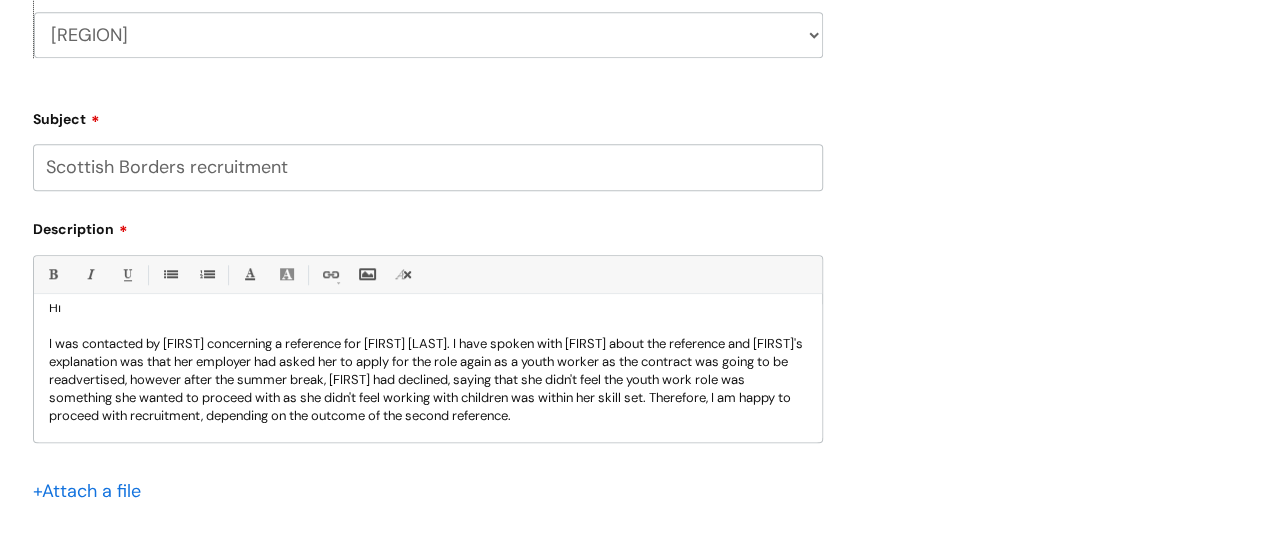 scroll, scrollTop: 38, scrollLeft: 0, axis: vertical 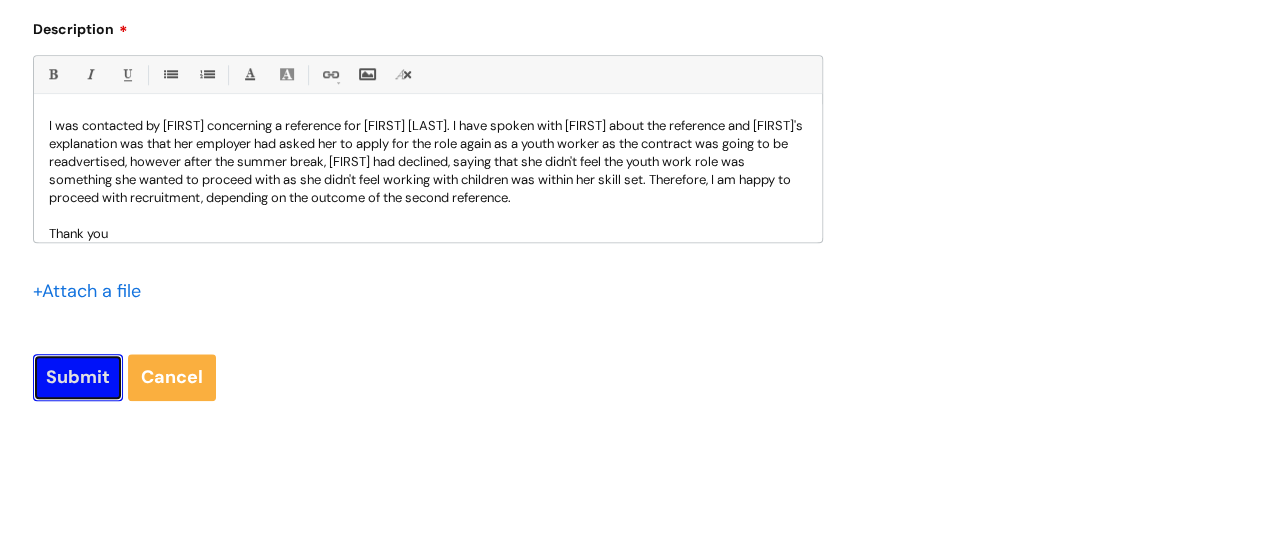 click on "Submit" at bounding box center (78, 377) 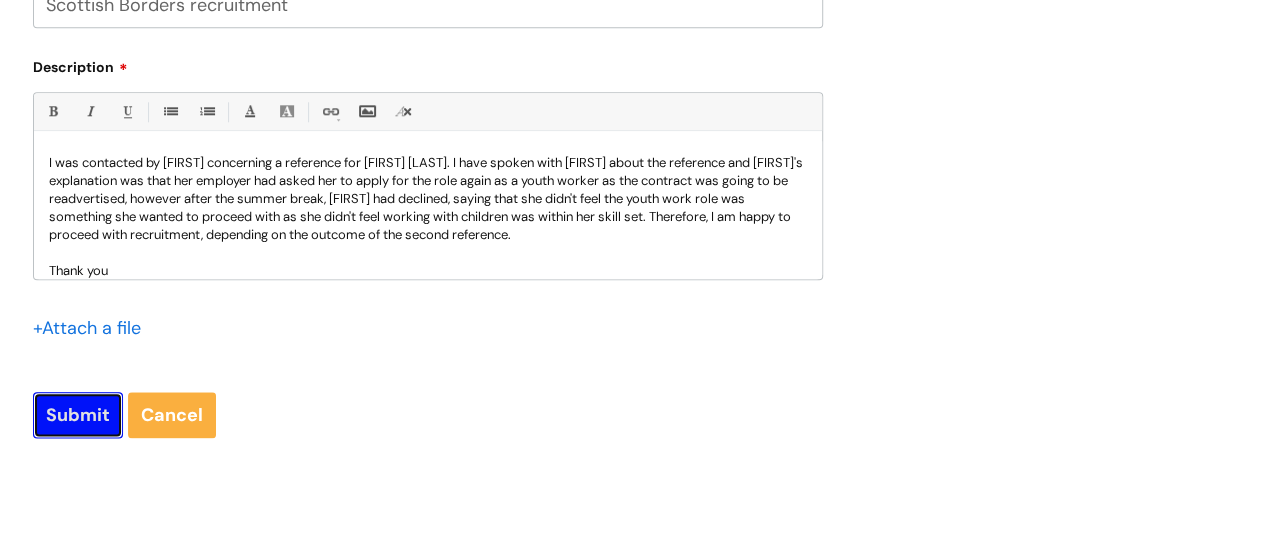 scroll, scrollTop: 1037, scrollLeft: 0, axis: vertical 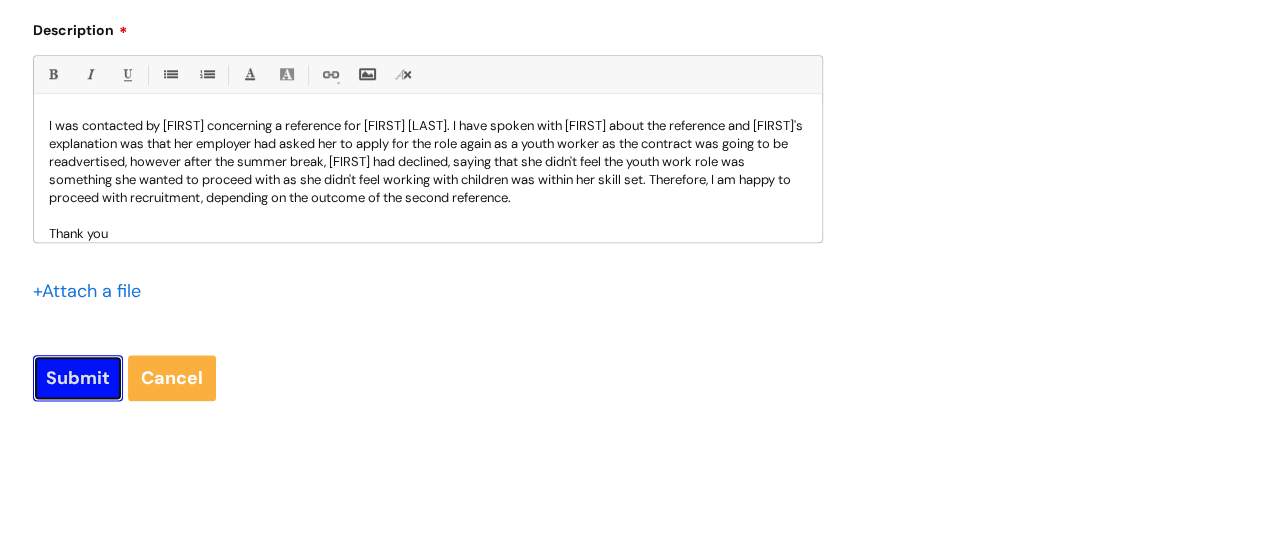 click on "Submit" at bounding box center [78, 378] 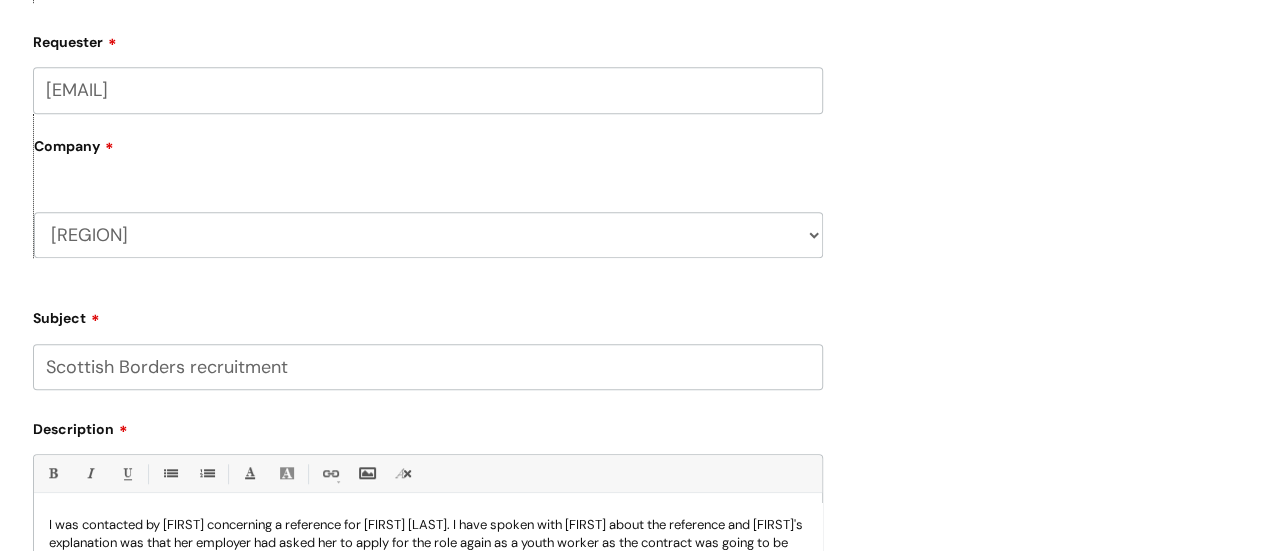 scroll, scrollTop: 437, scrollLeft: 0, axis: vertical 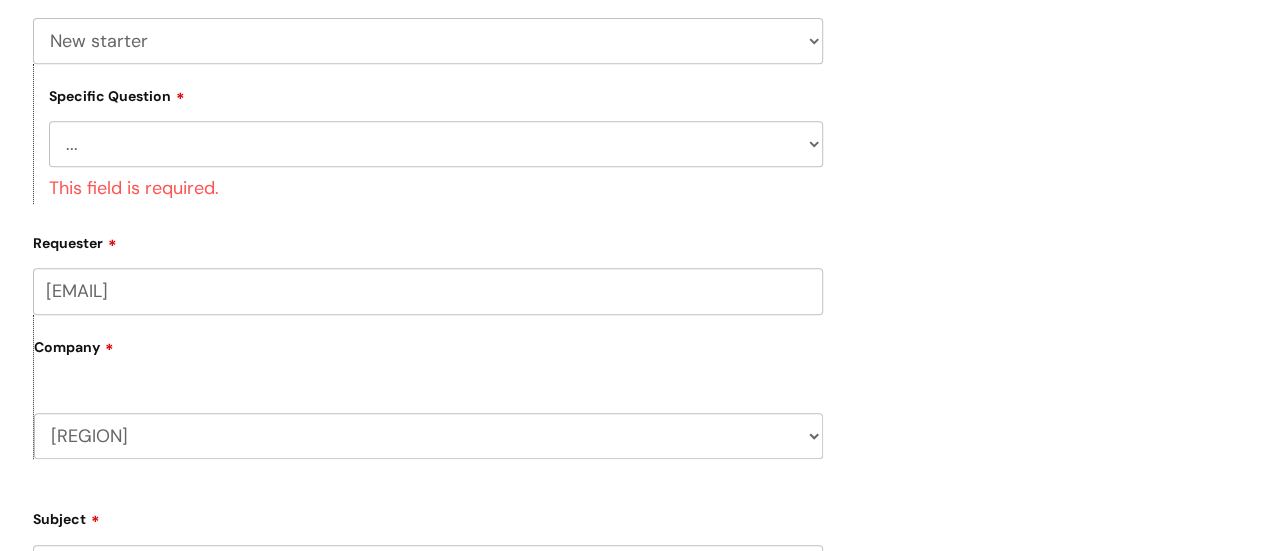 click on "... When will my new starter be processed on iTrent When will my new starter receive iTrent ESS login information When will my new starter receive IT account logins (Linked to IT) When will my new starter receive their contract" at bounding box center [436, 144] 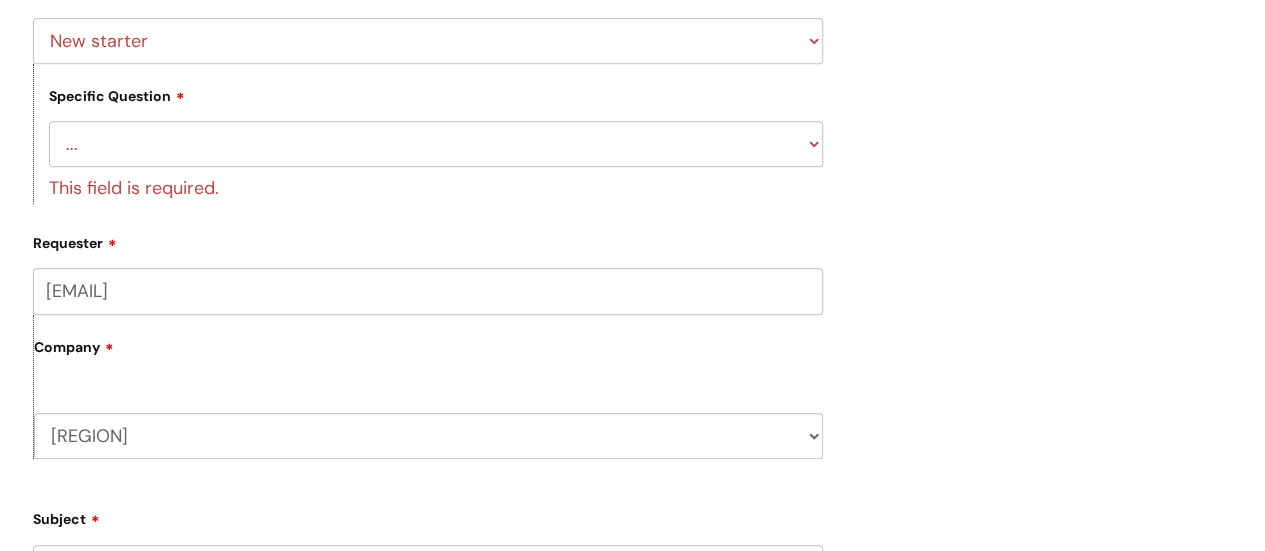 drag, startPoint x: 224, startPoint y: 326, endPoint x: 254, endPoint y: 327, distance: 30.016663 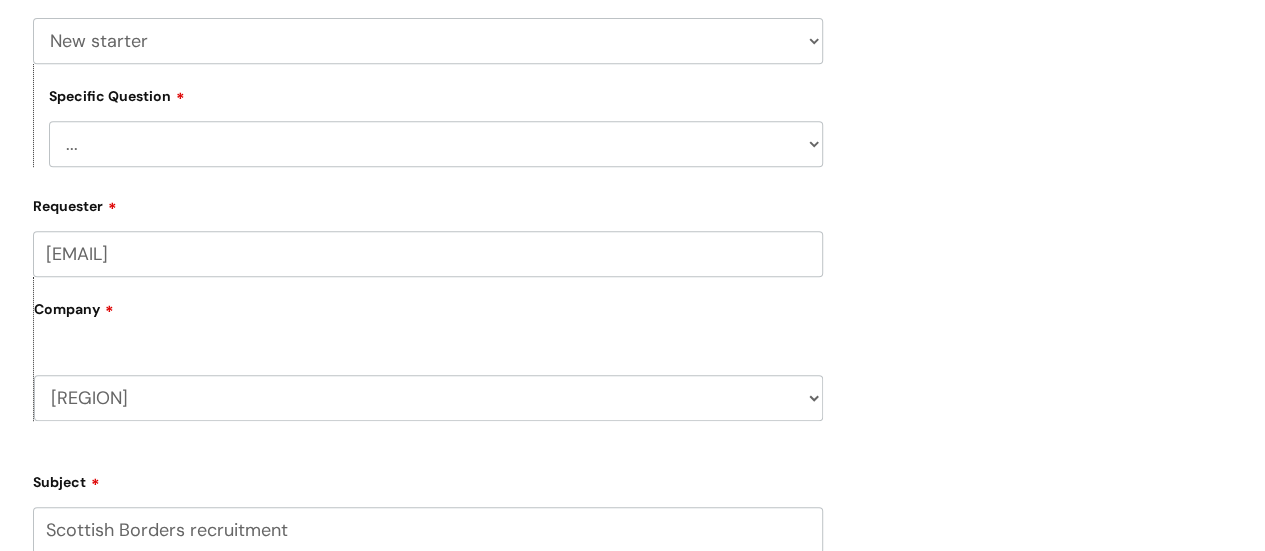 click on "... When will my new starter be processed on iTrent When will my new starter receive iTrent ESS login information When will my new starter receive IT account logins (Linked to IT) When will my new starter receive their contract" at bounding box center (436, 144) 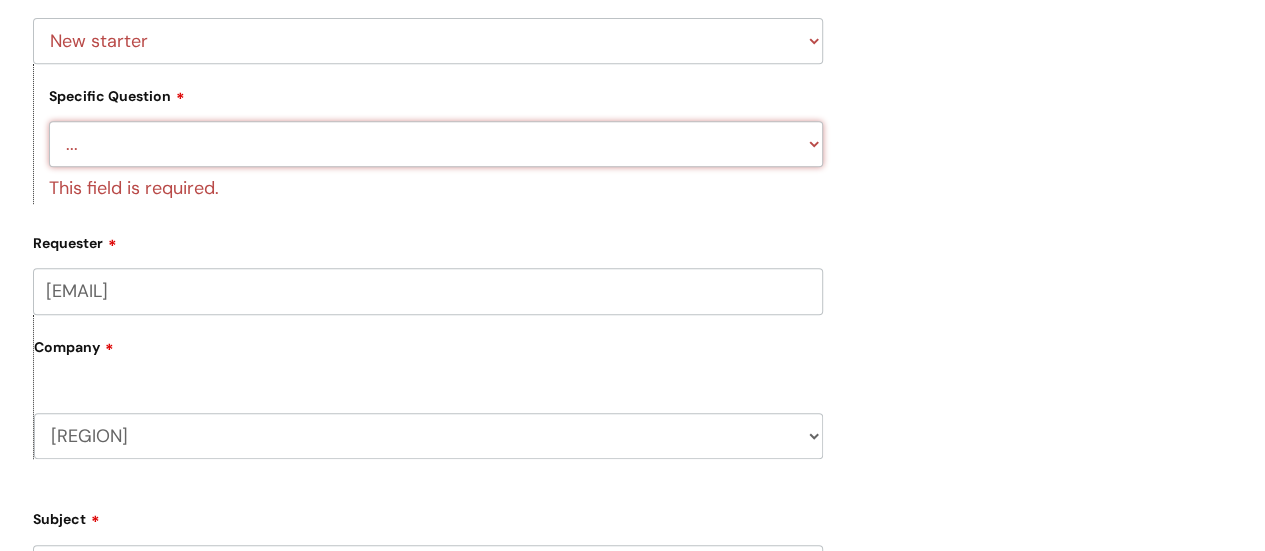 select on "When will my new starter receive their contract" 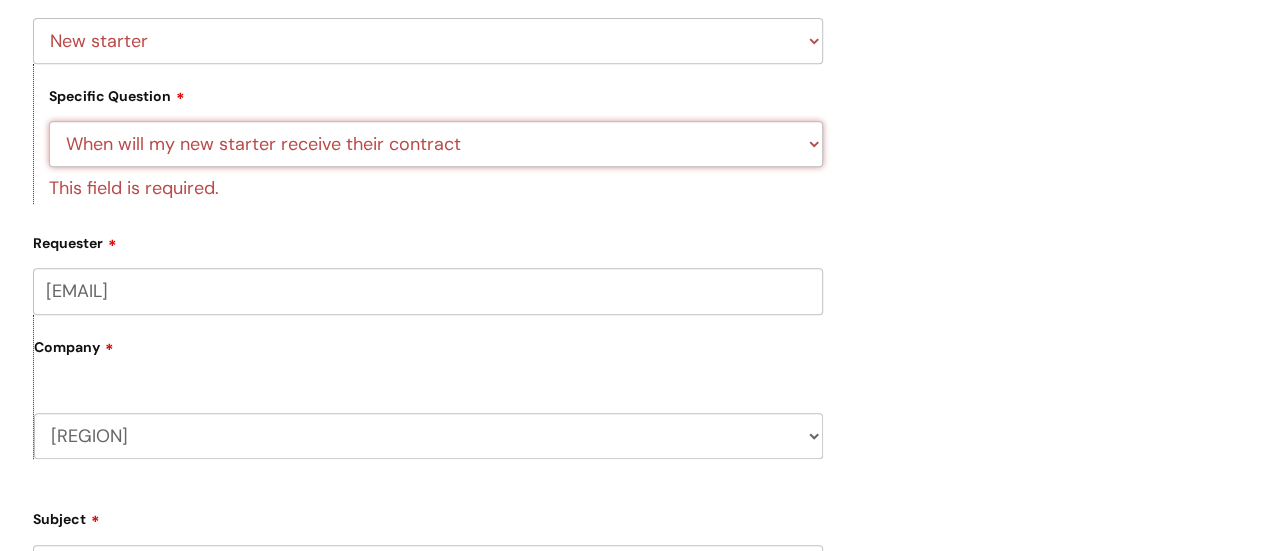 click on "... When will my new starter be processed on iTrent When will my new starter receive iTrent ESS login information When will my new starter receive IT account logins (Linked to IT) When will my new starter receive their contract" at bounding box center [436, 144] 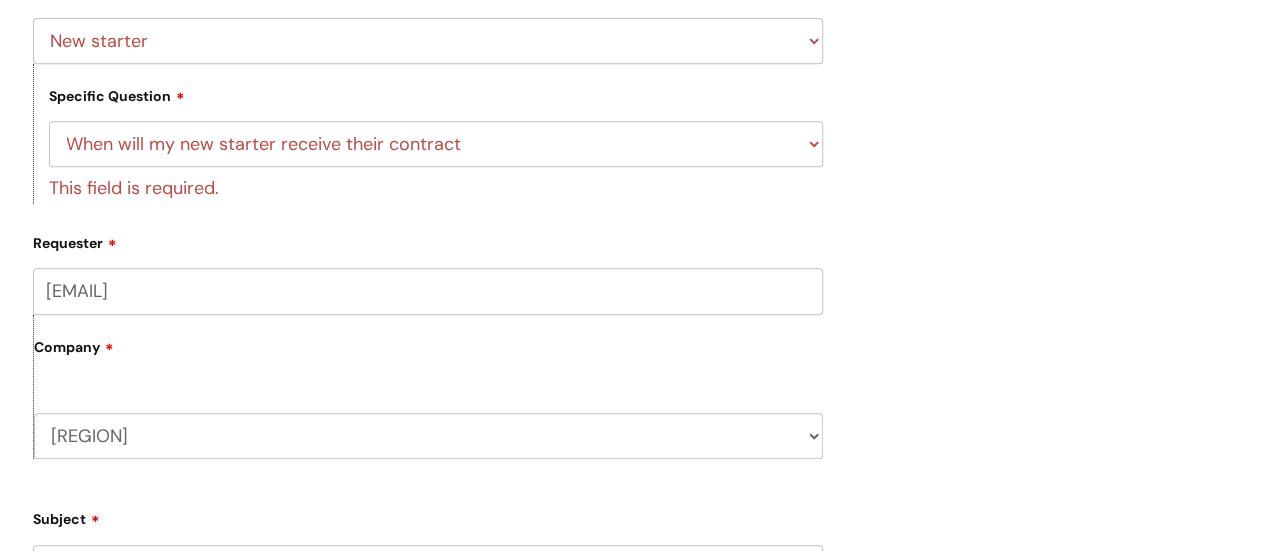 click on "Requester
[EMAIL]
Company
Scottish Borders WithYou Current Staff" at bounding box center (428, 353) 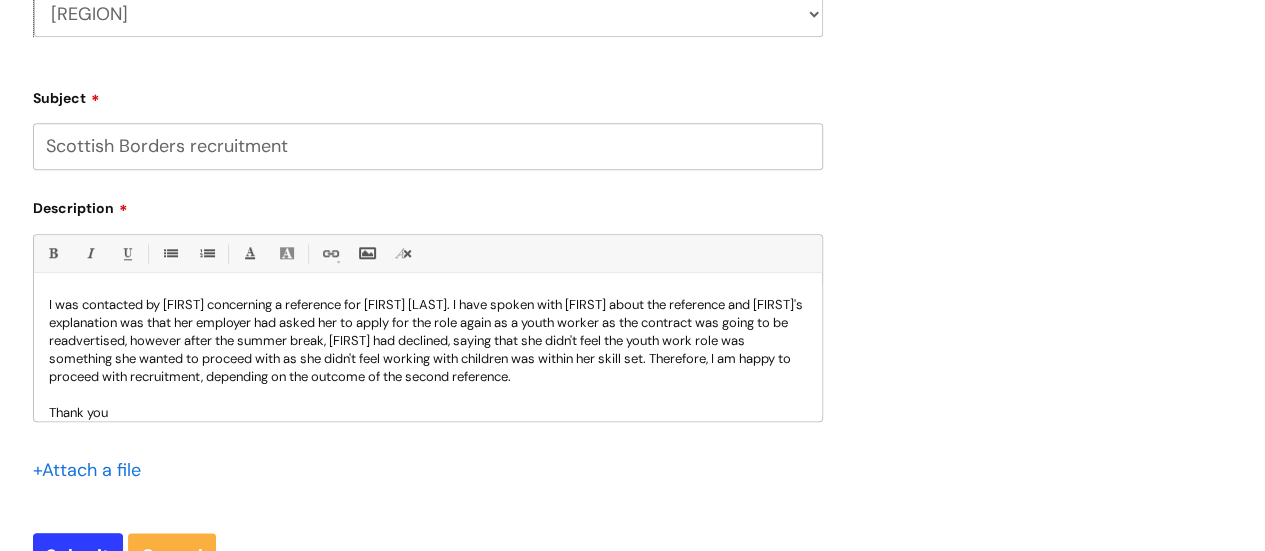 scroll, scrollTop: 937, scrollLeft: 0, axis: vertical 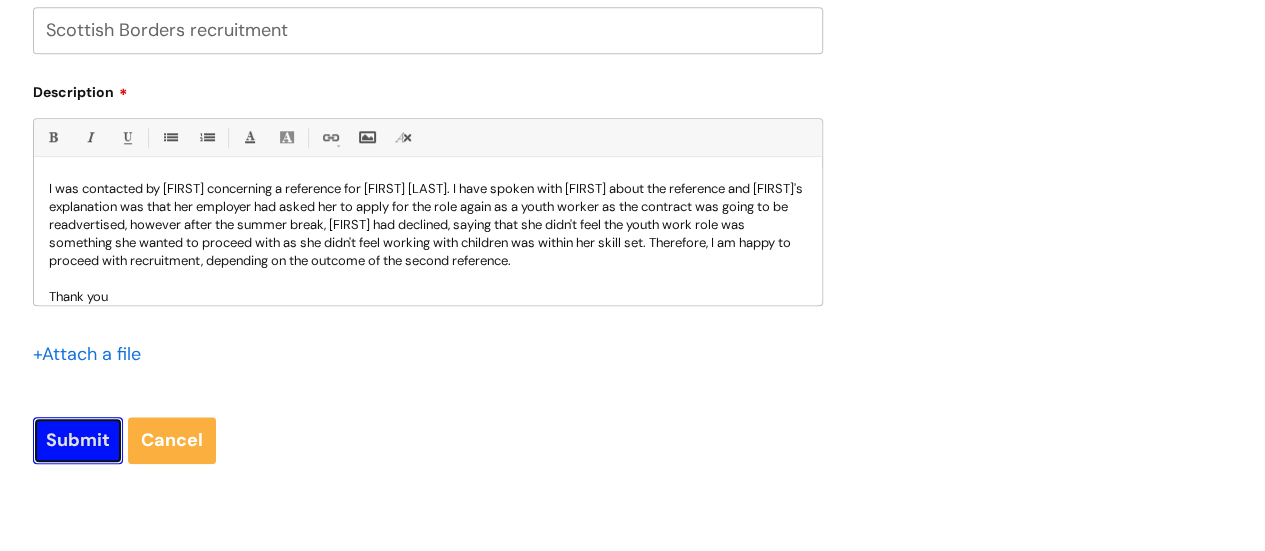 drag, startPoint x: 46, startPoint y: 448, endPoint x: 170, endPoint y: 365, distance: 149.21461 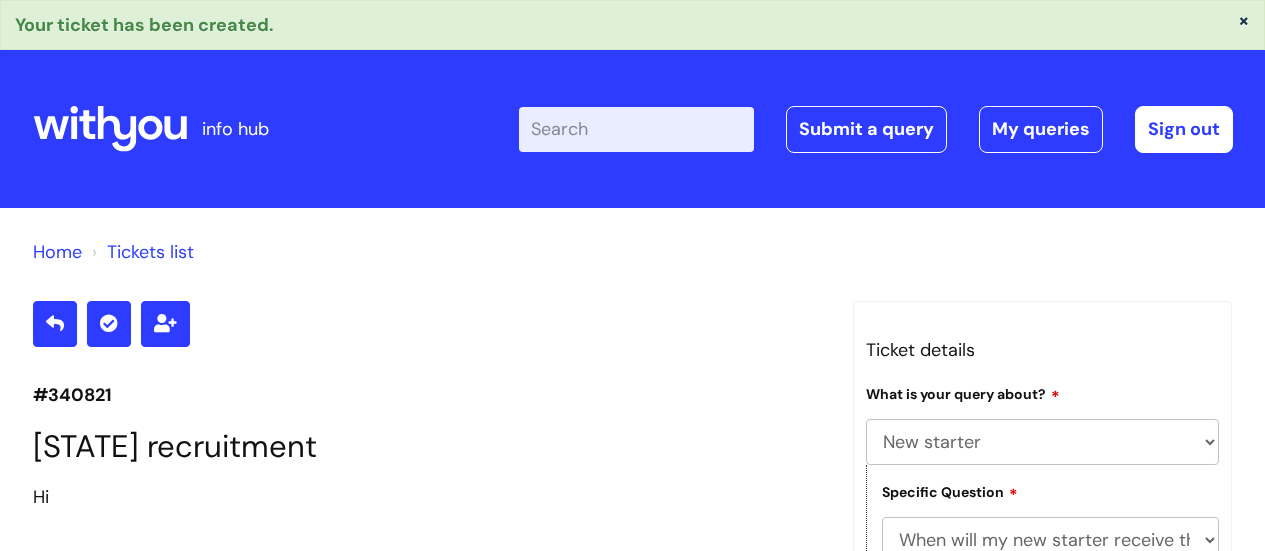 select on "New starter" 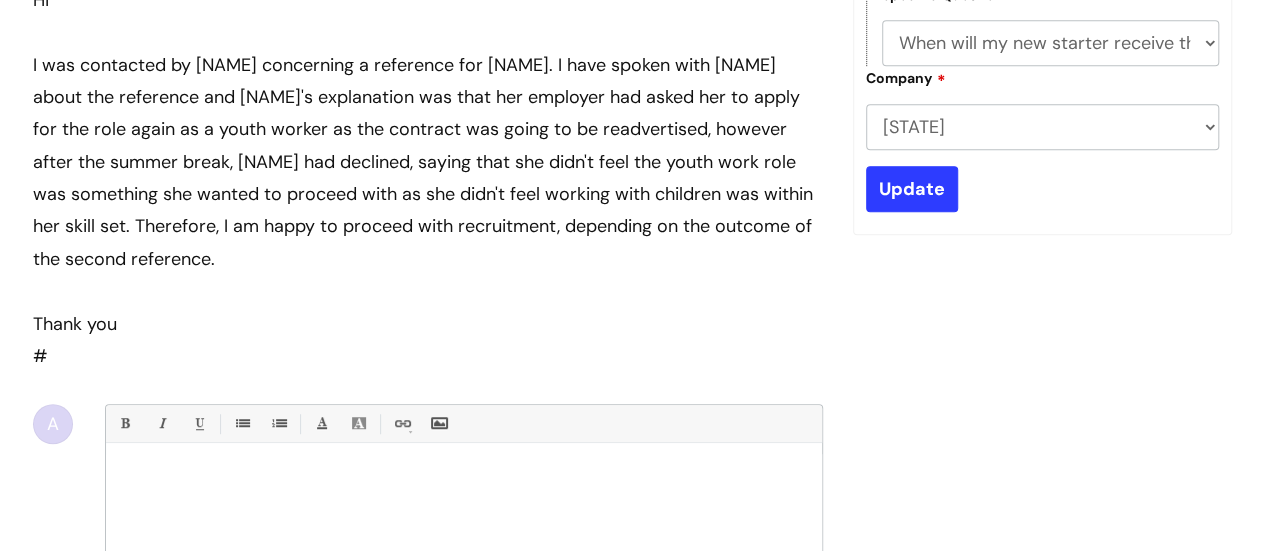 scroll, scrollTop: 197, scrollLeft: 0, axis: vertical 